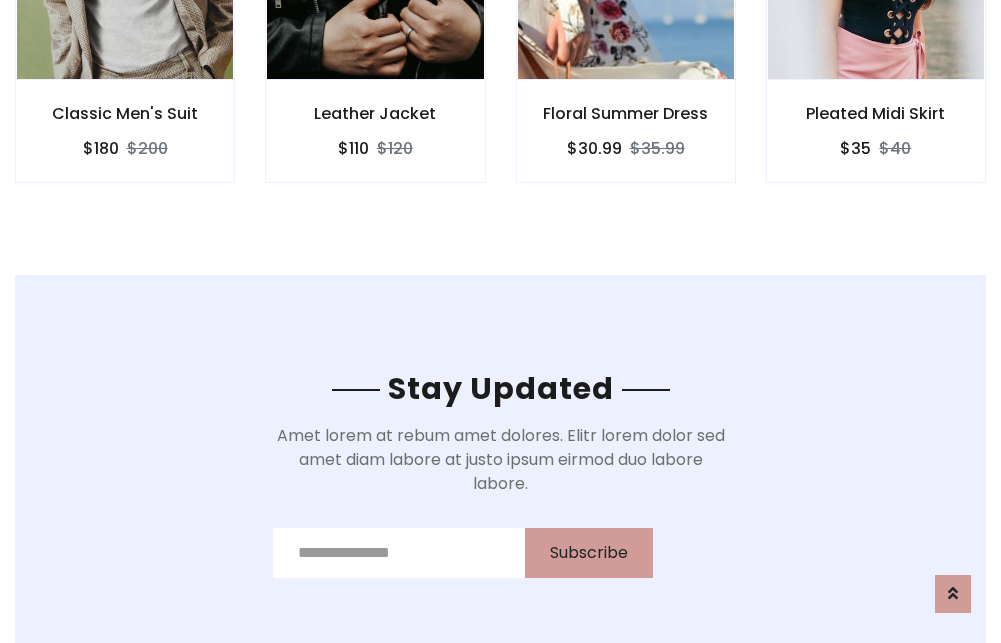 scroll, scrollTop: 3012, scrollLeft: 0, axis: vertical 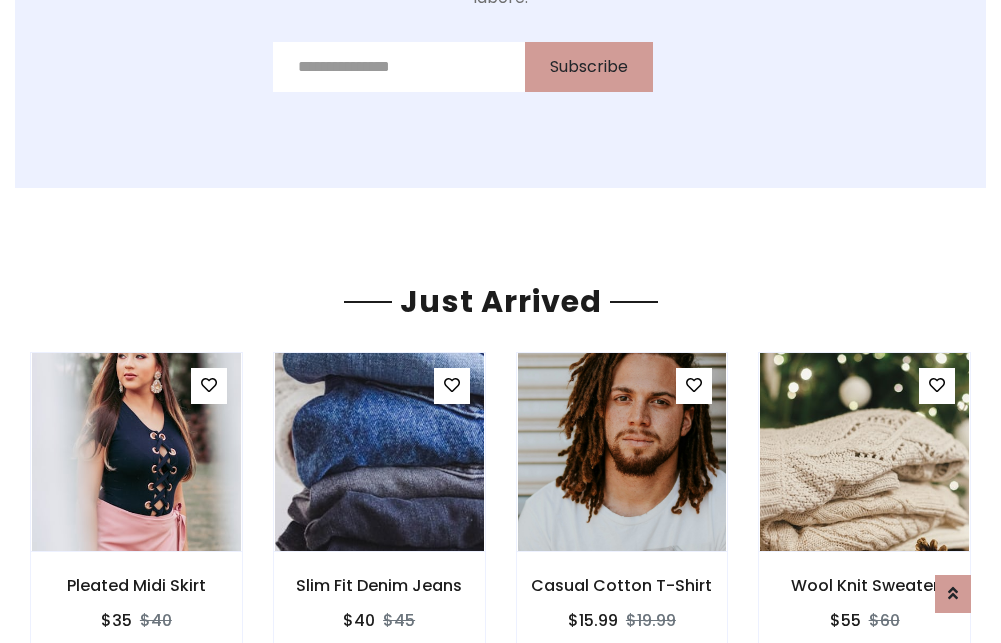 click on "Floral Summer Dress
$30.99
$35.99" at bounding box center (626, -441) 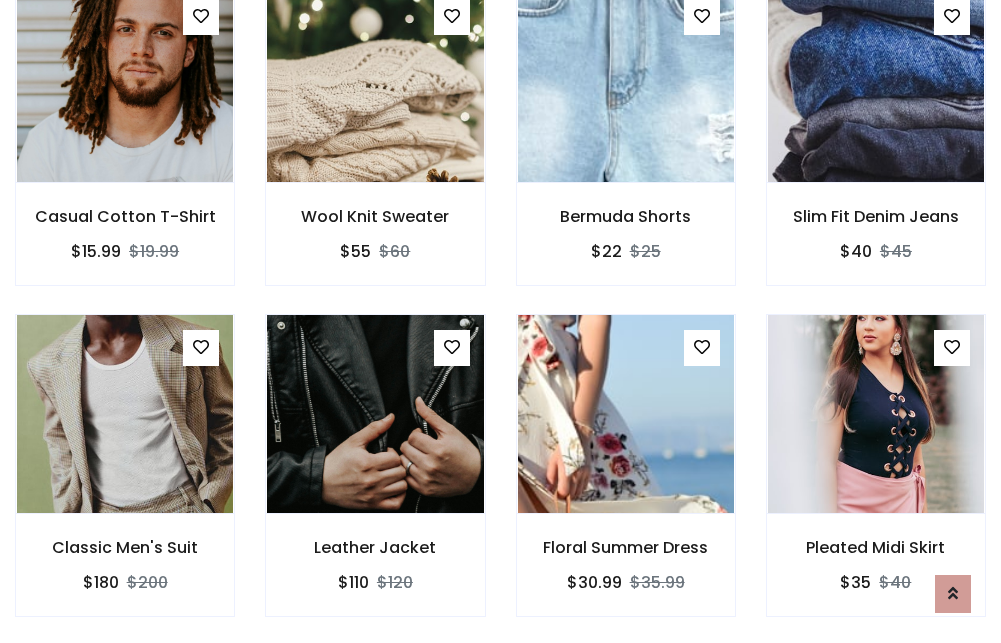 click on "Floral Summer Dress
$30.99
$35.99" at bounding box center (626, 479) 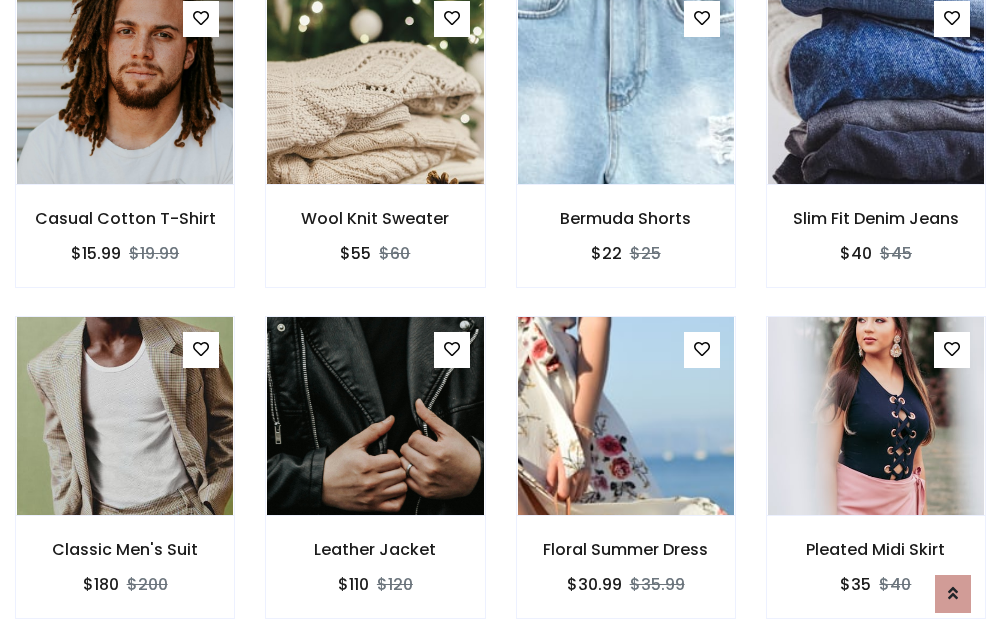 click on "Floral Summer Dress
$30.99
$35.99" at bounding box center [626, 481] 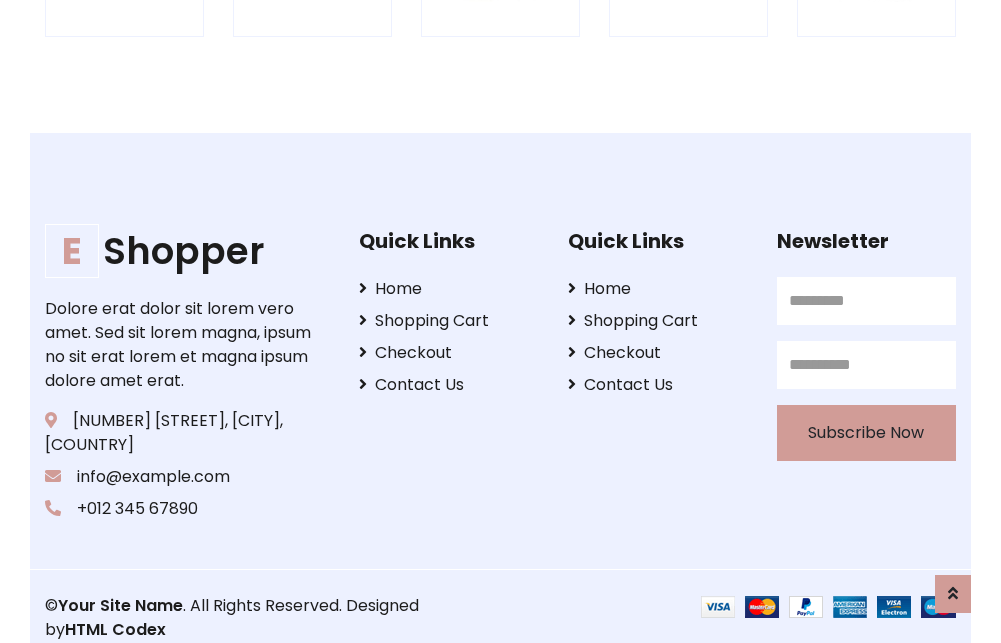 scroll, scrollTop: 3807, scrollLeft: 0, axis: vertical 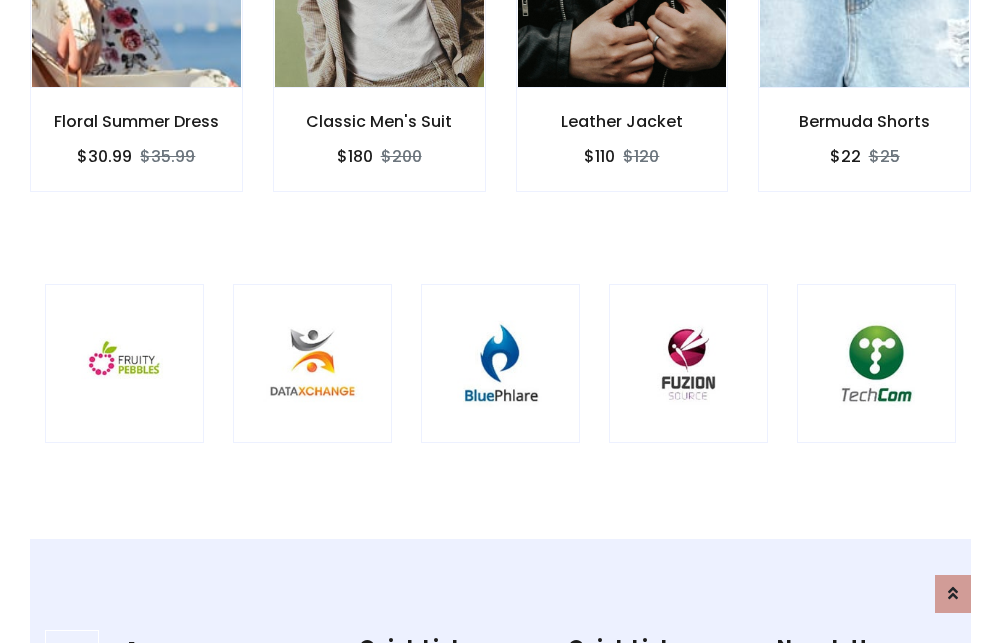 click at bounding box center [500, 363] 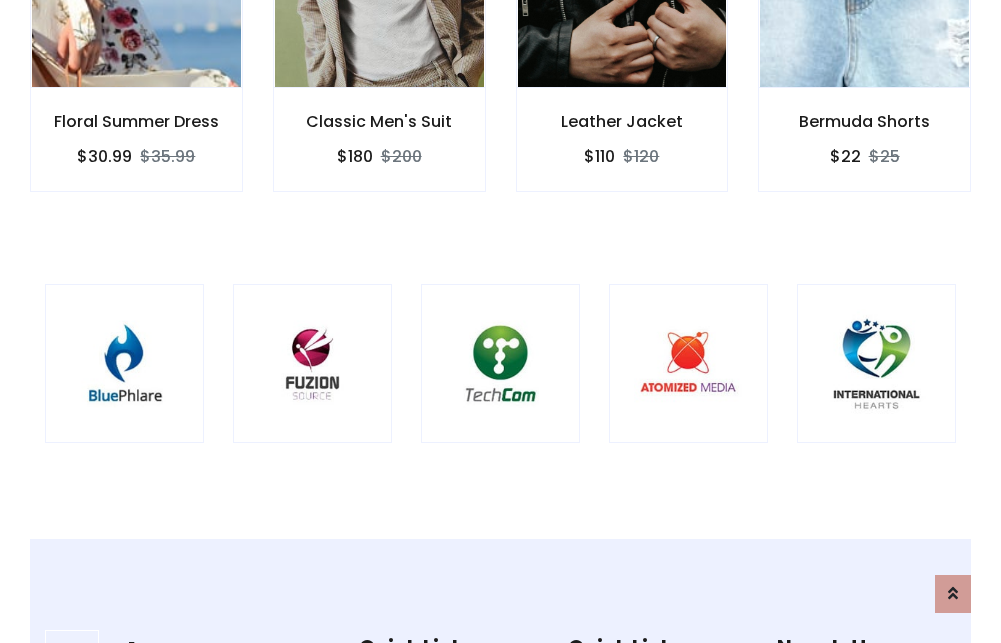 click at bounding box center (500, 363) 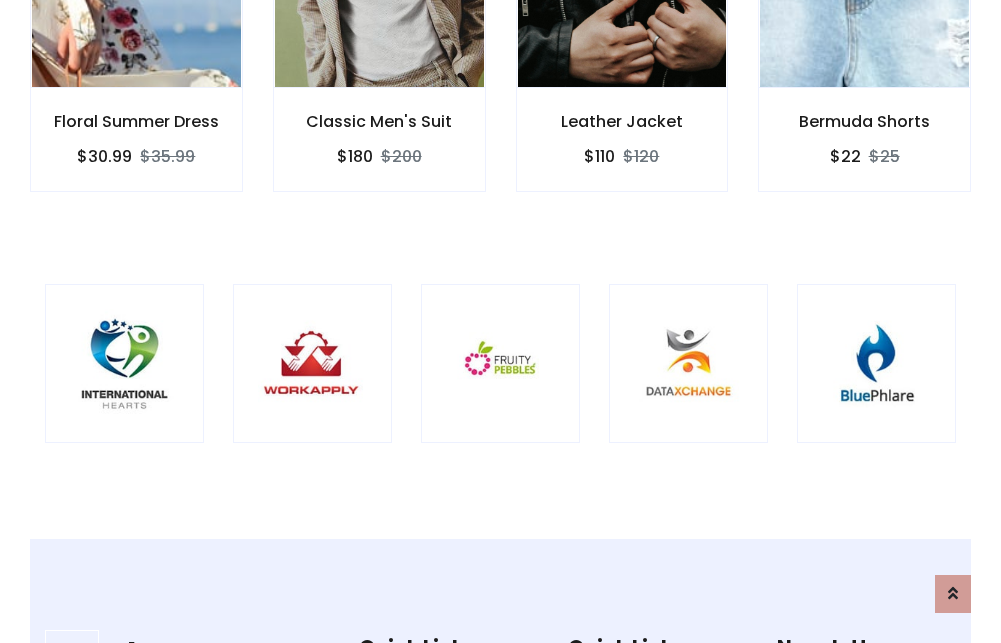 click at bounding box center (500, 363) 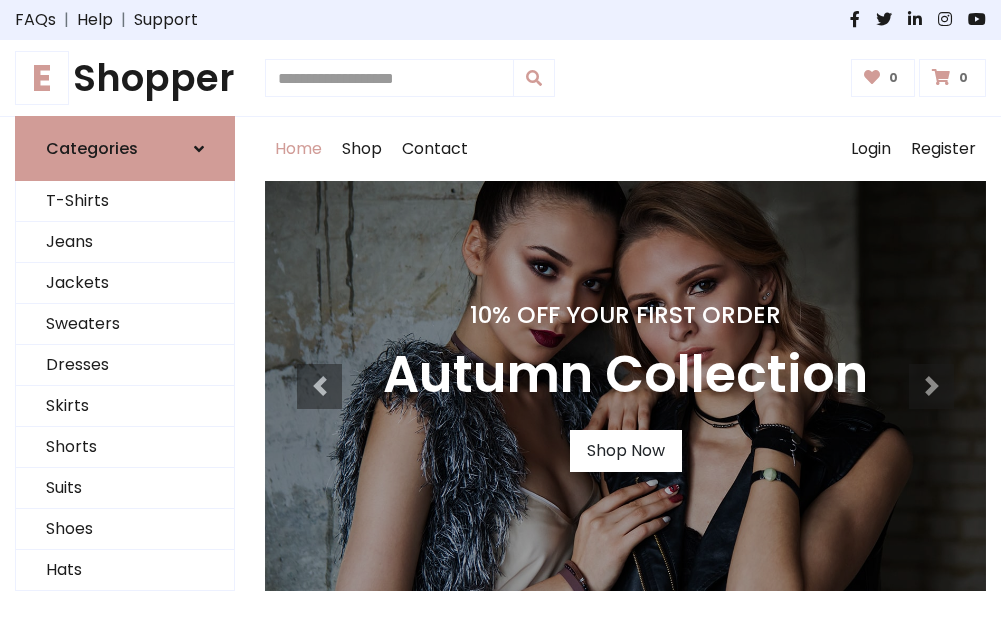 scroll, scrollTop: 0, scrollLeft: 0, axis: both 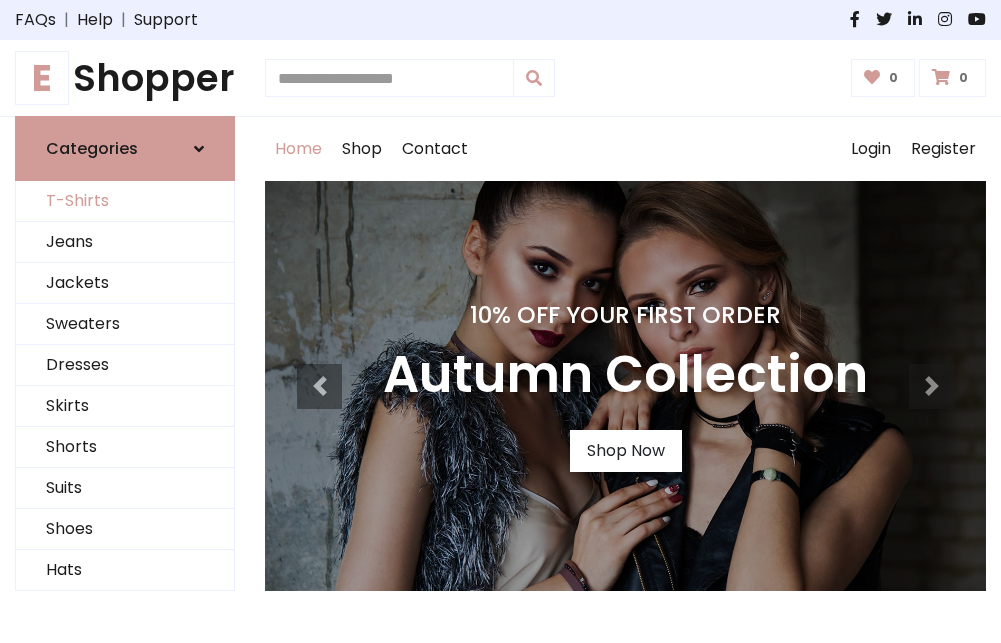 click on "T-Shirts" at bounding box center (125, 201) 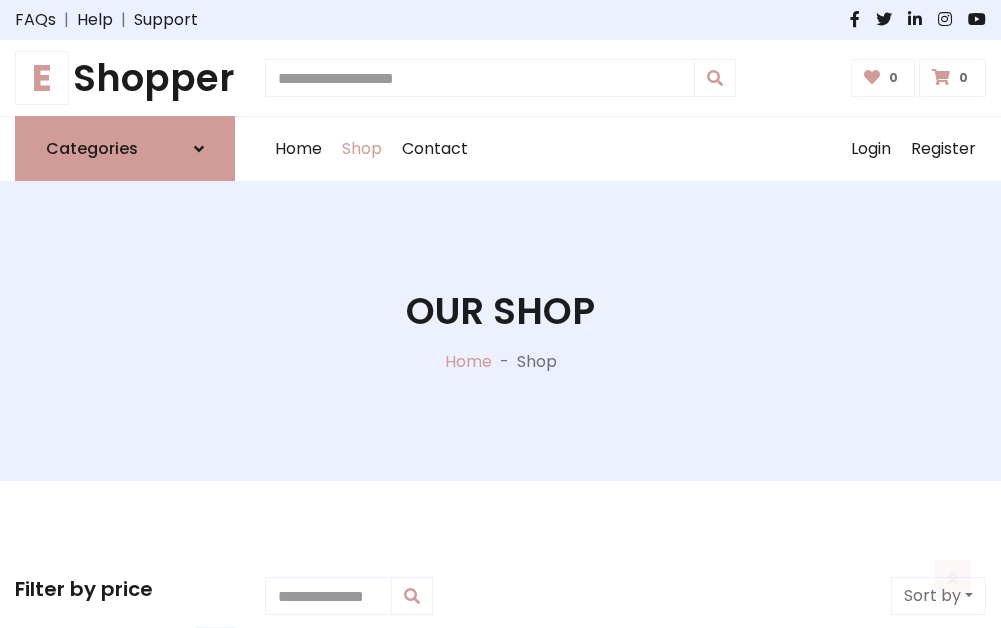scroll, scrollTop: 802, scrollLeft: 0, axis: vertical 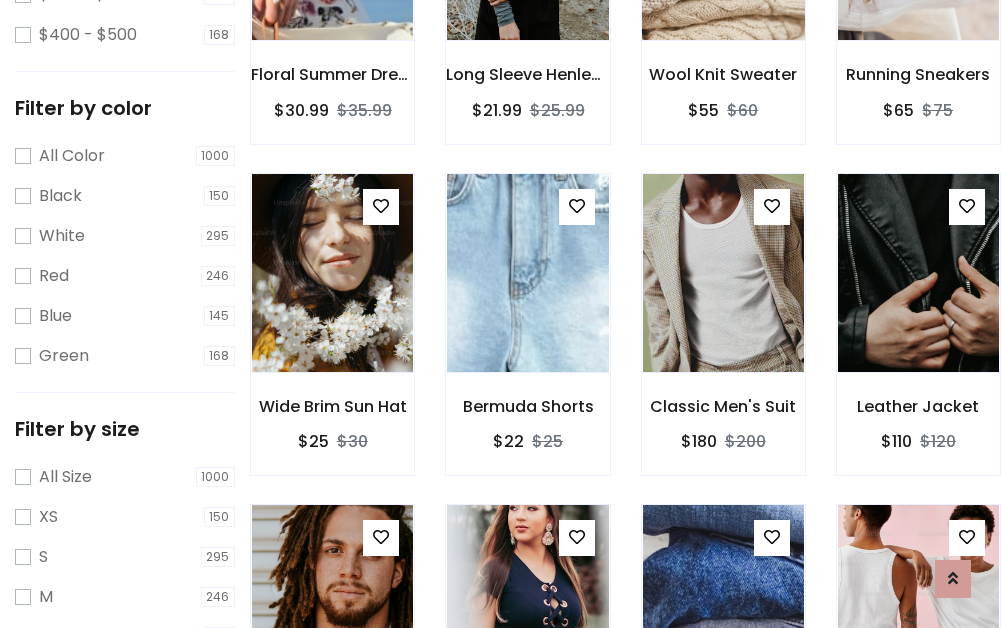 click at bounding box center (723, -59) 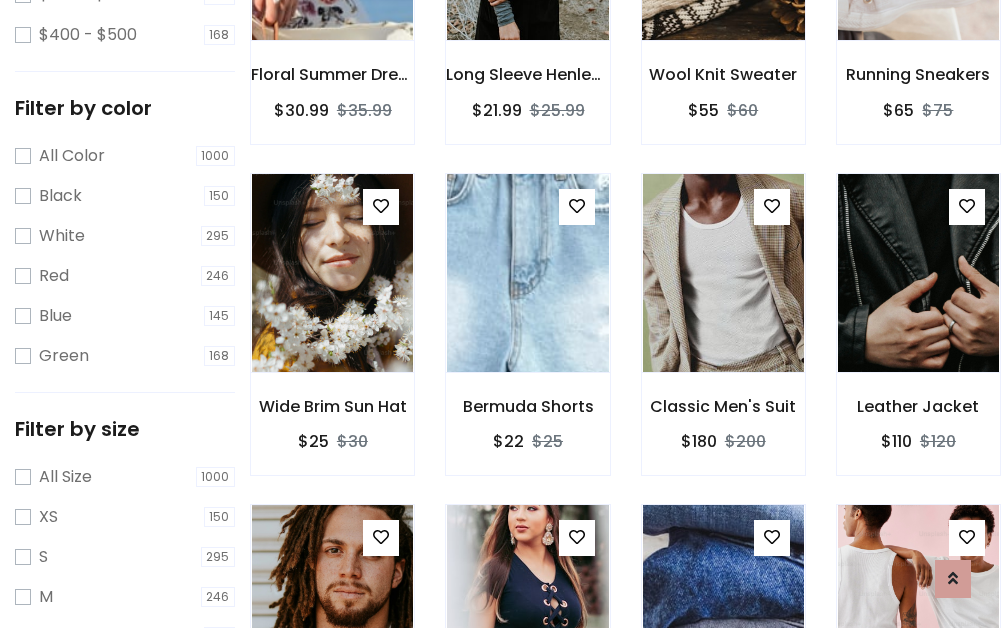 scroll, scrollTop: 701, scrollLeft: 0, axis: vertical 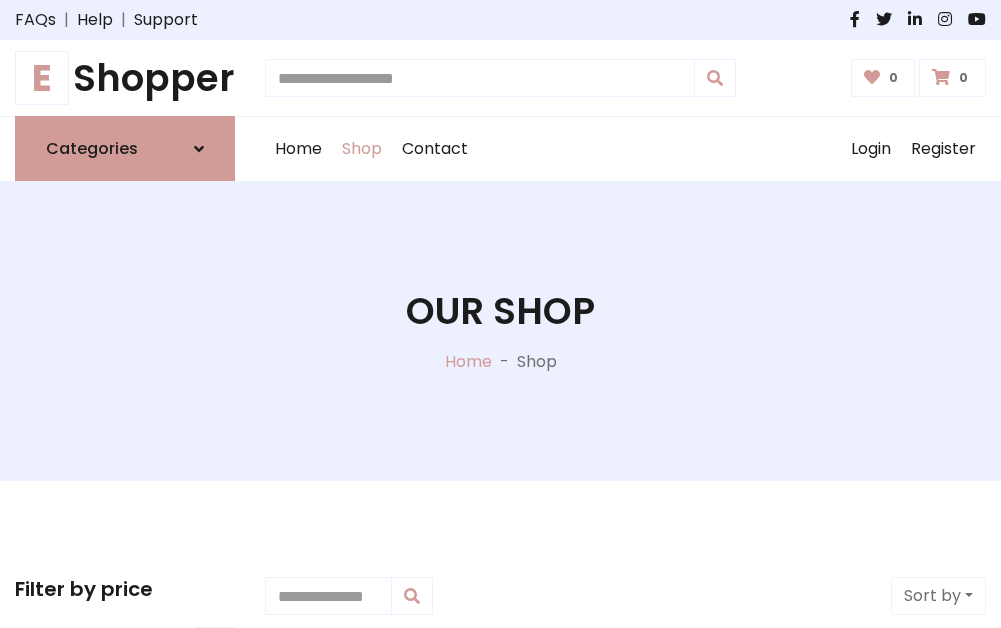 click on "E Shopper" at bounding box center [125, 78] 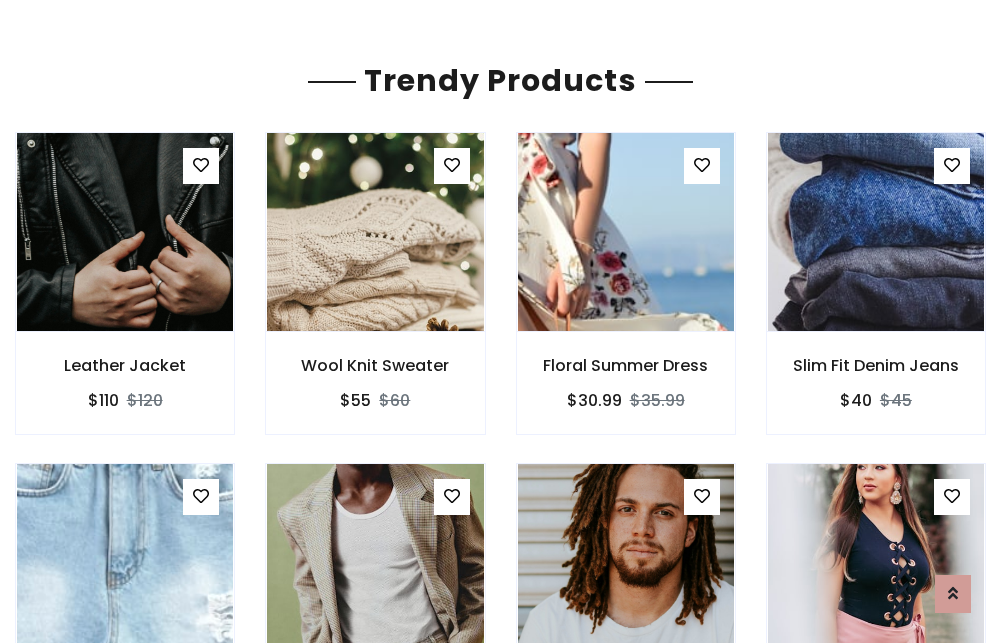 scroll, scrollTop: 118, scrollLeft: 0, axis: vertical 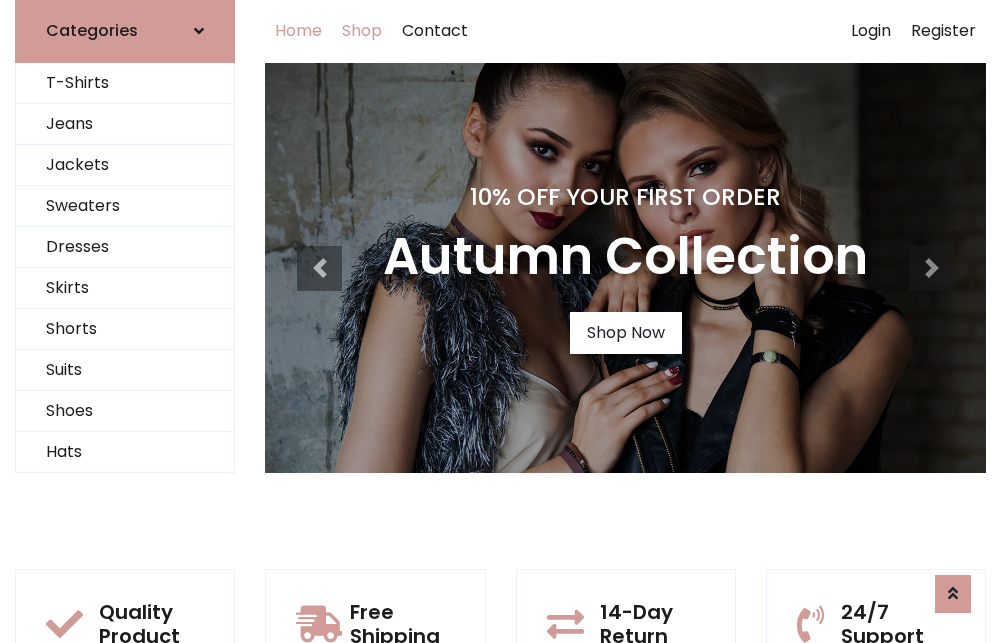 click on "Shop" at bounding box center (362, 31) 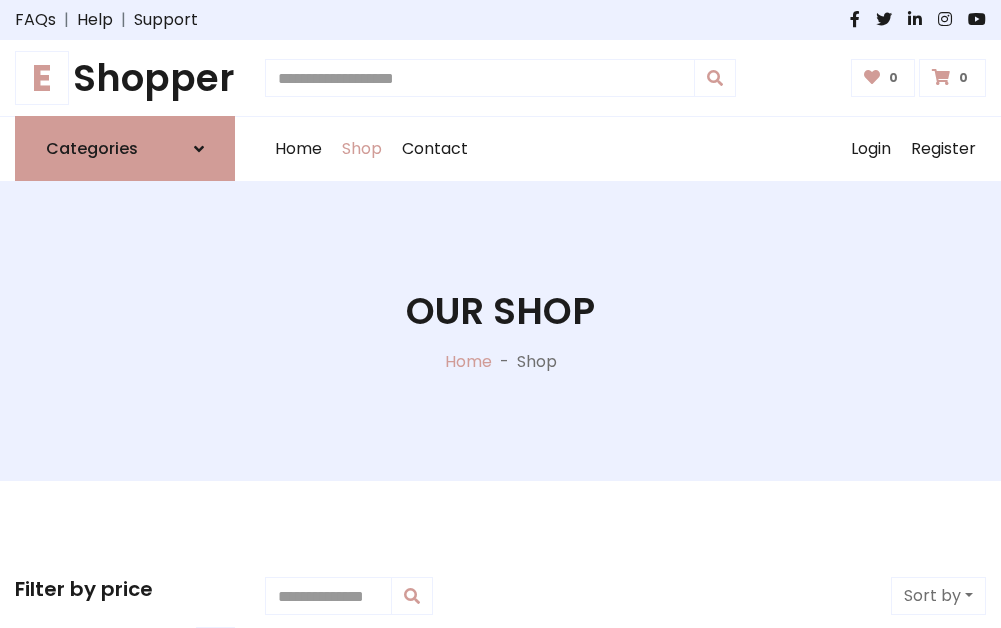 scroll, scrollTop: 0, scrollLeft: 0, axis: both 